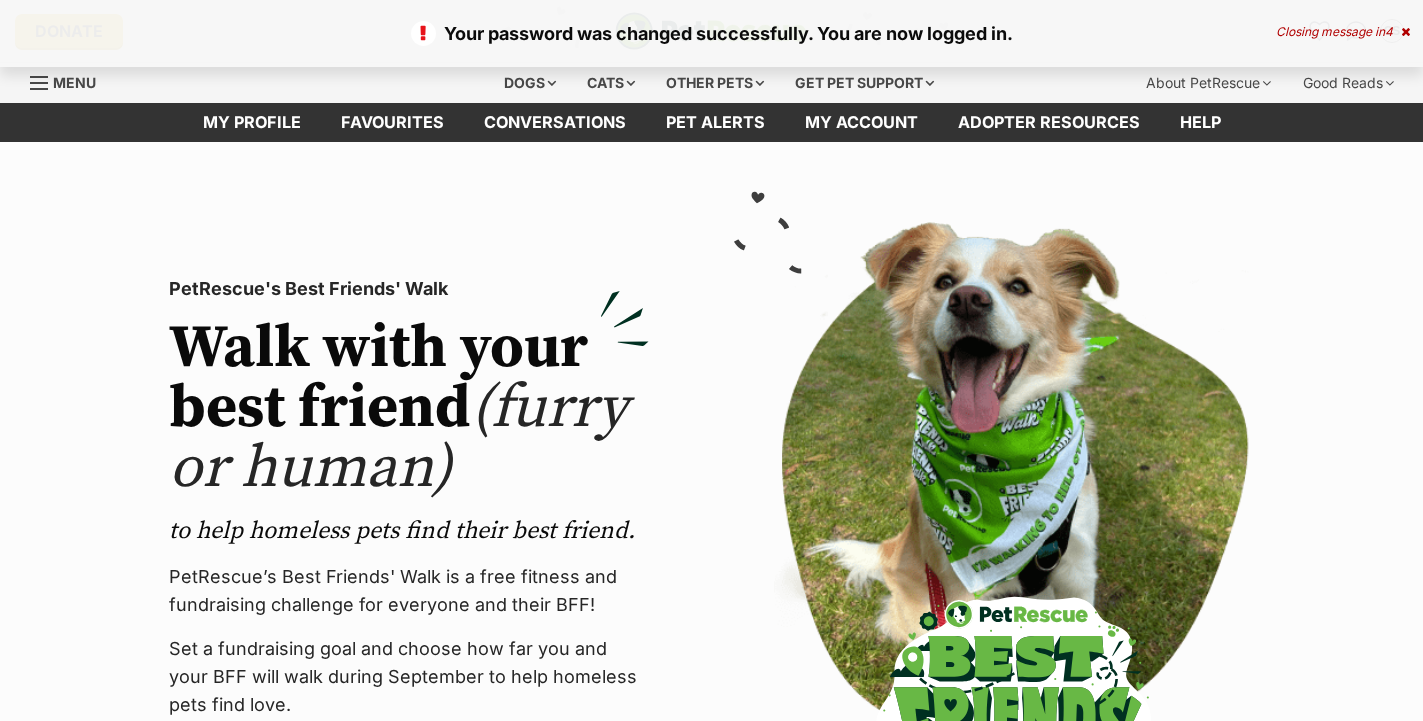 scroll, scrollTop: 0, scrollLeft: 0, axis: both 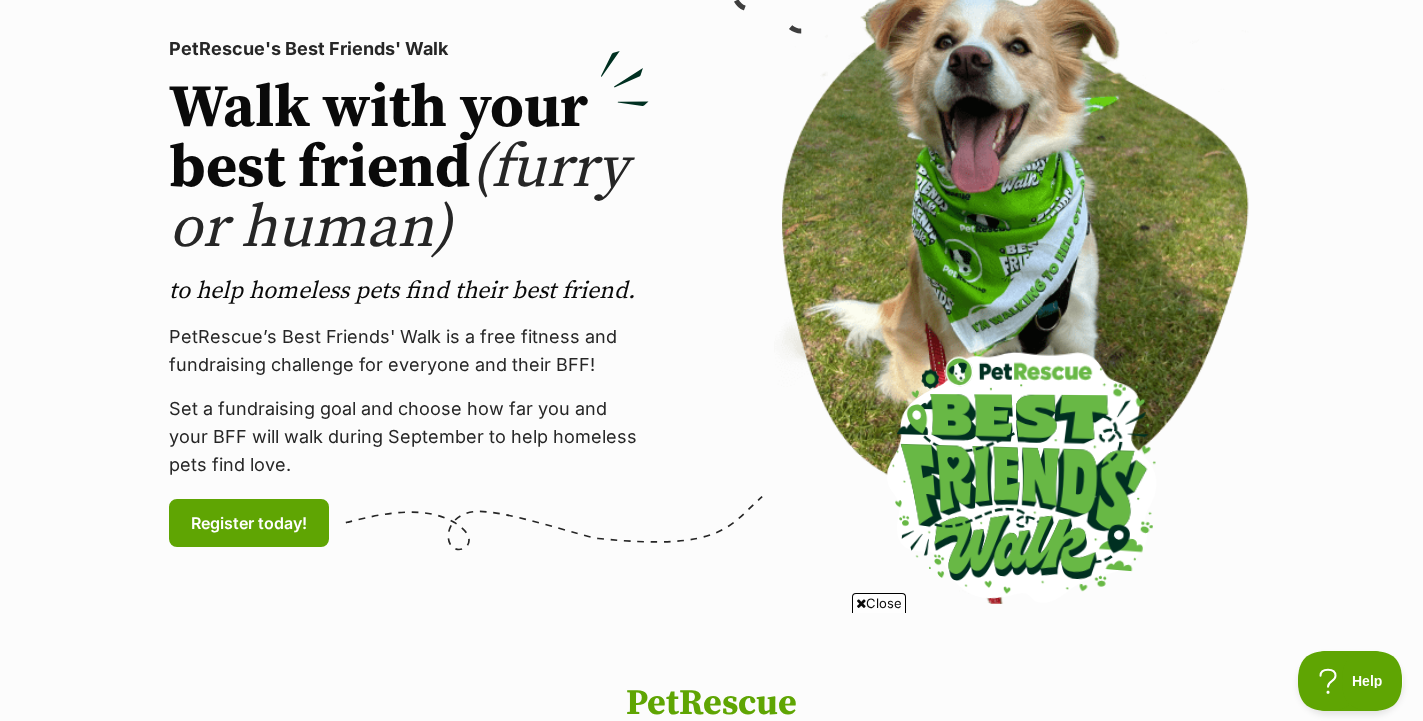click at bounding box center [1023, 482] 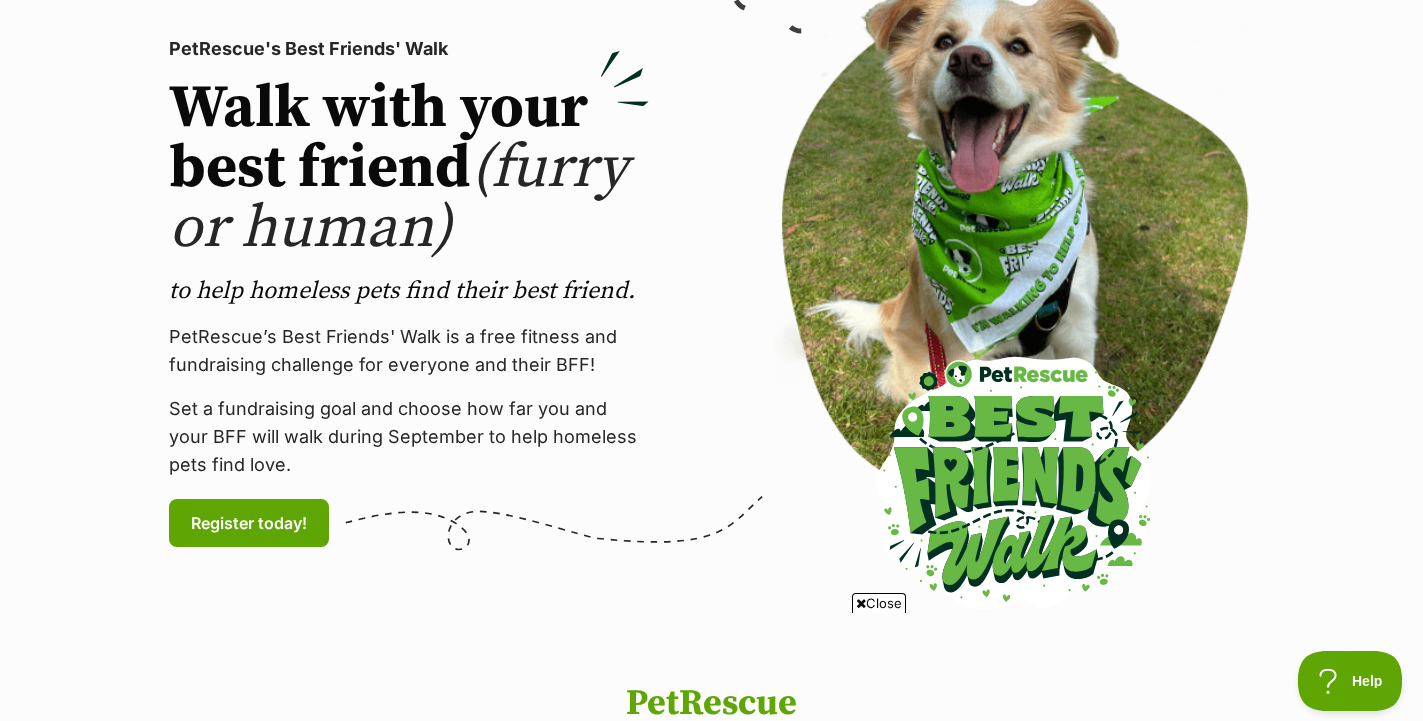 click on "Close" at bounding box center (879, 603) 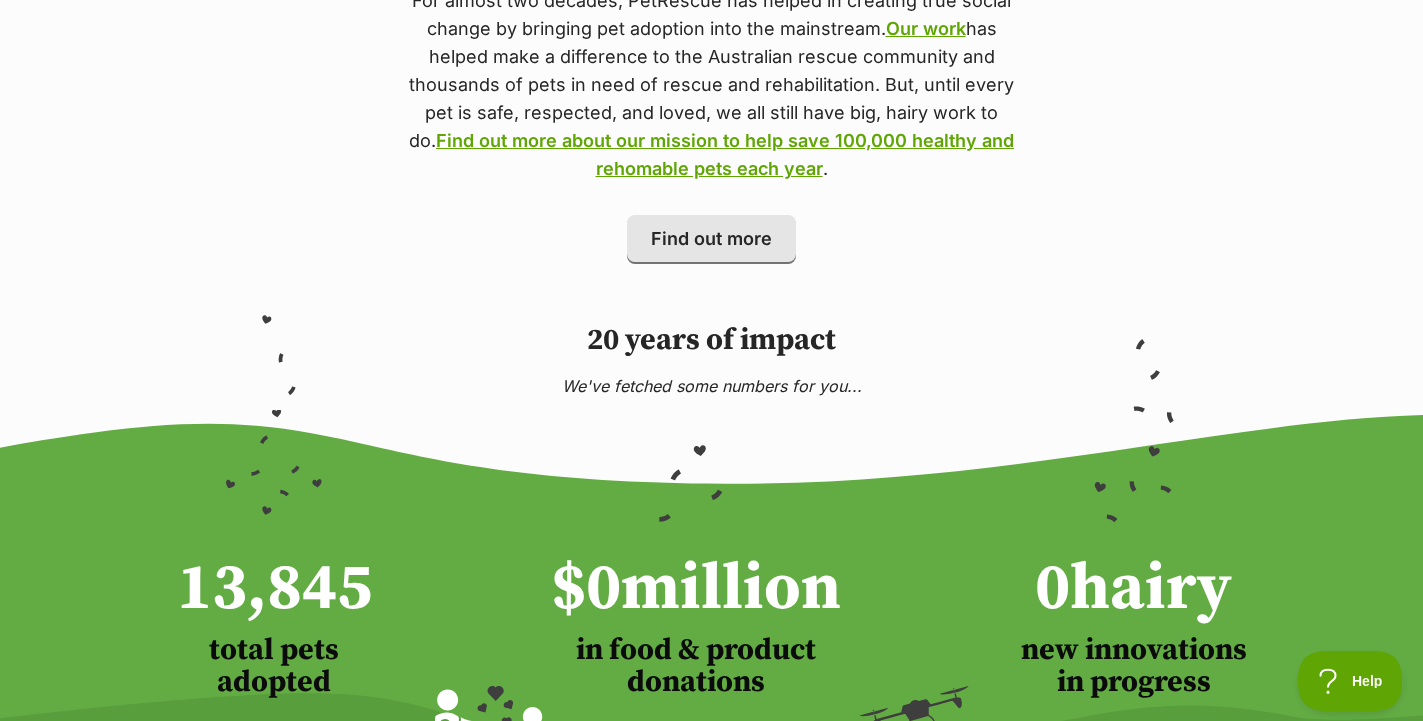scroll, scrollTop: 1080, scrollLeft: 0, axis: vertical 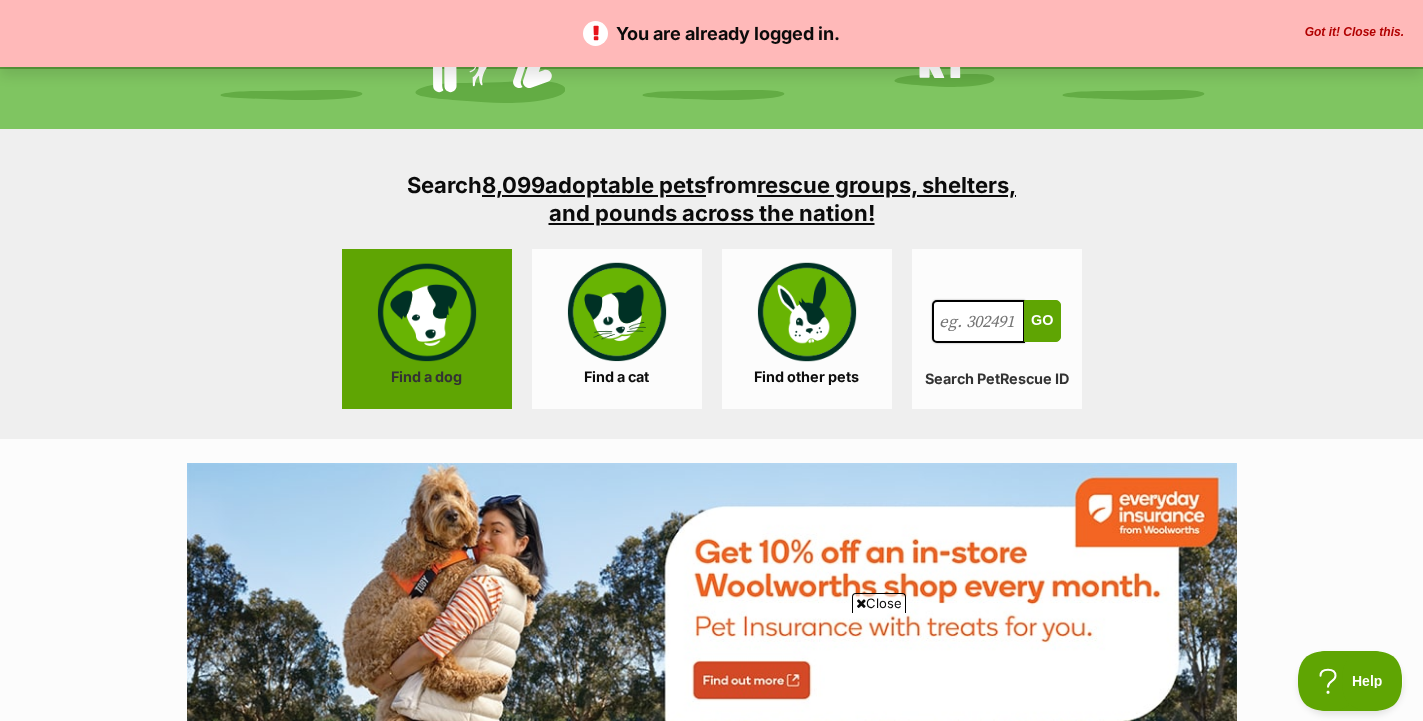 click on "Find a dog" at bounding box center (427, 329) 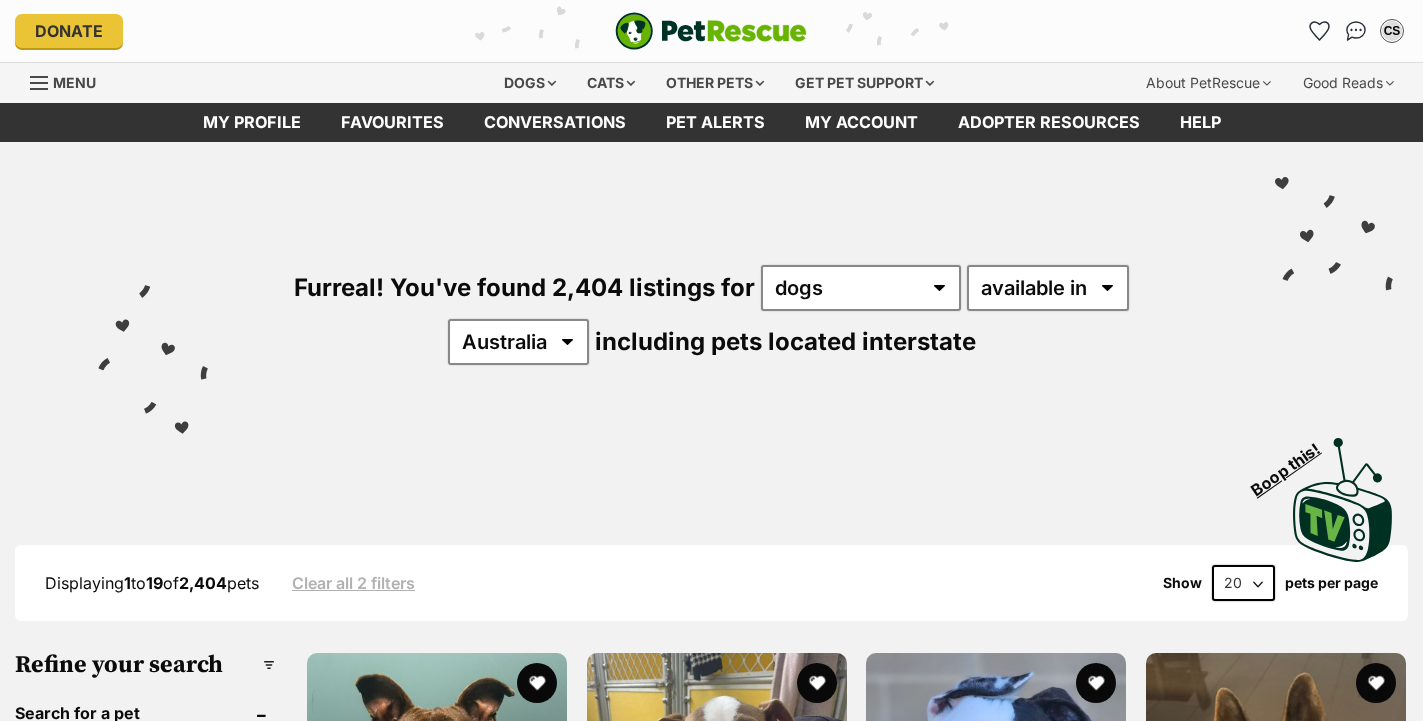 scroll, scrollTop: 0, scrollLeft: 0, axis: both 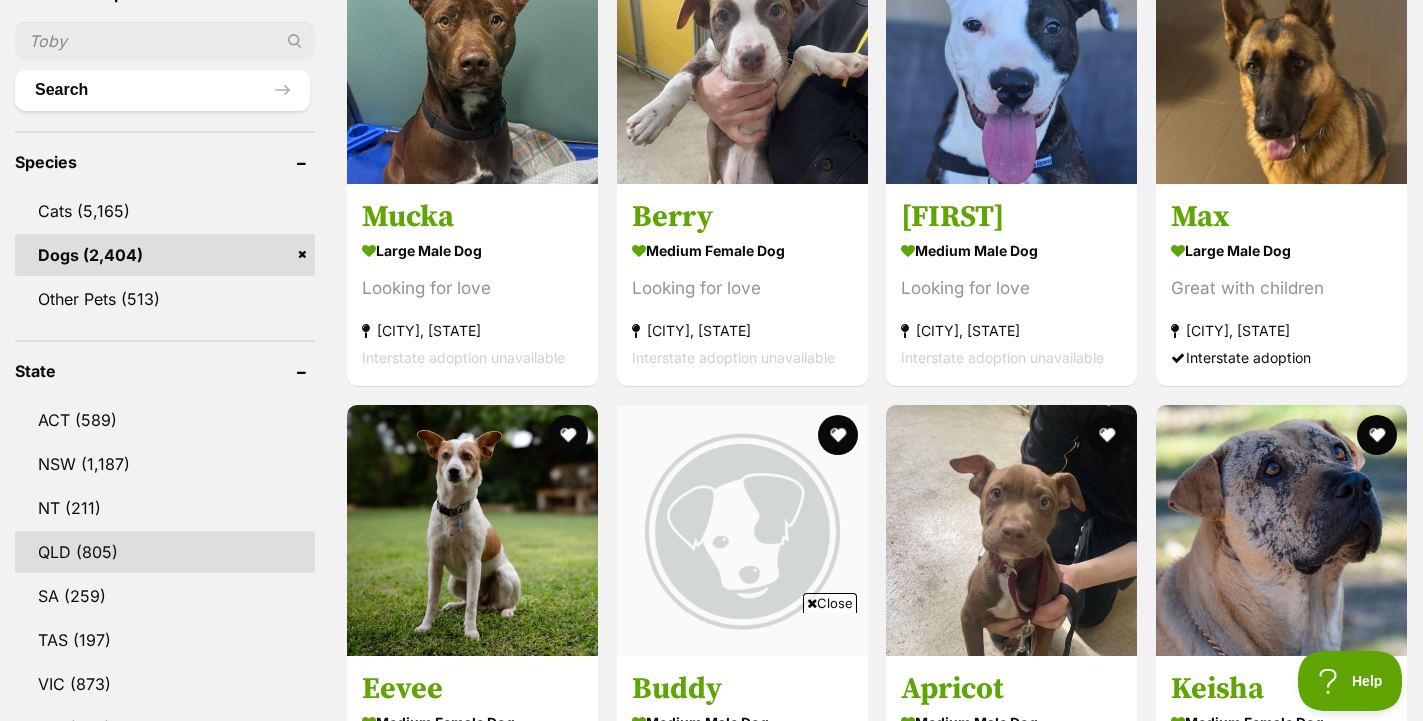 click on "QLD (805)" at bounding box center (165, 552) 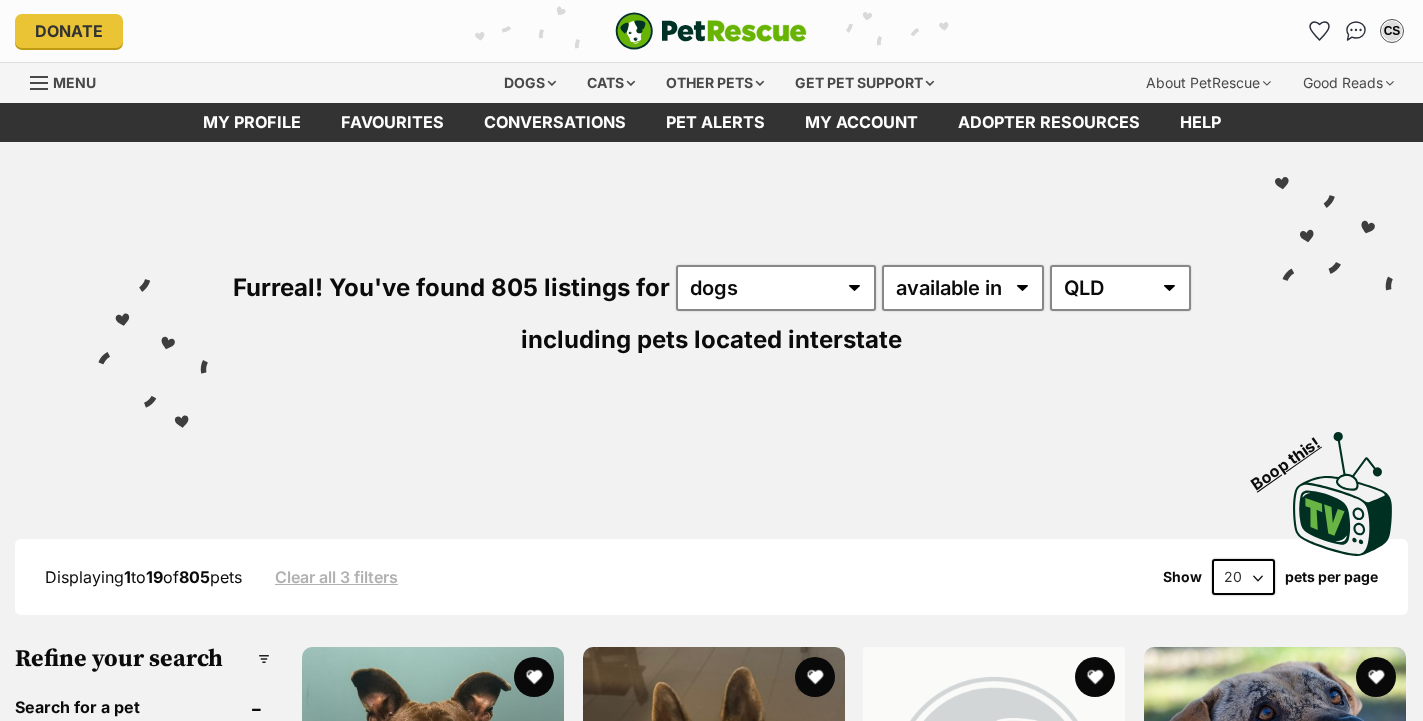 scroll, scrollTop: 0, scrollLeft: 0, axis: both 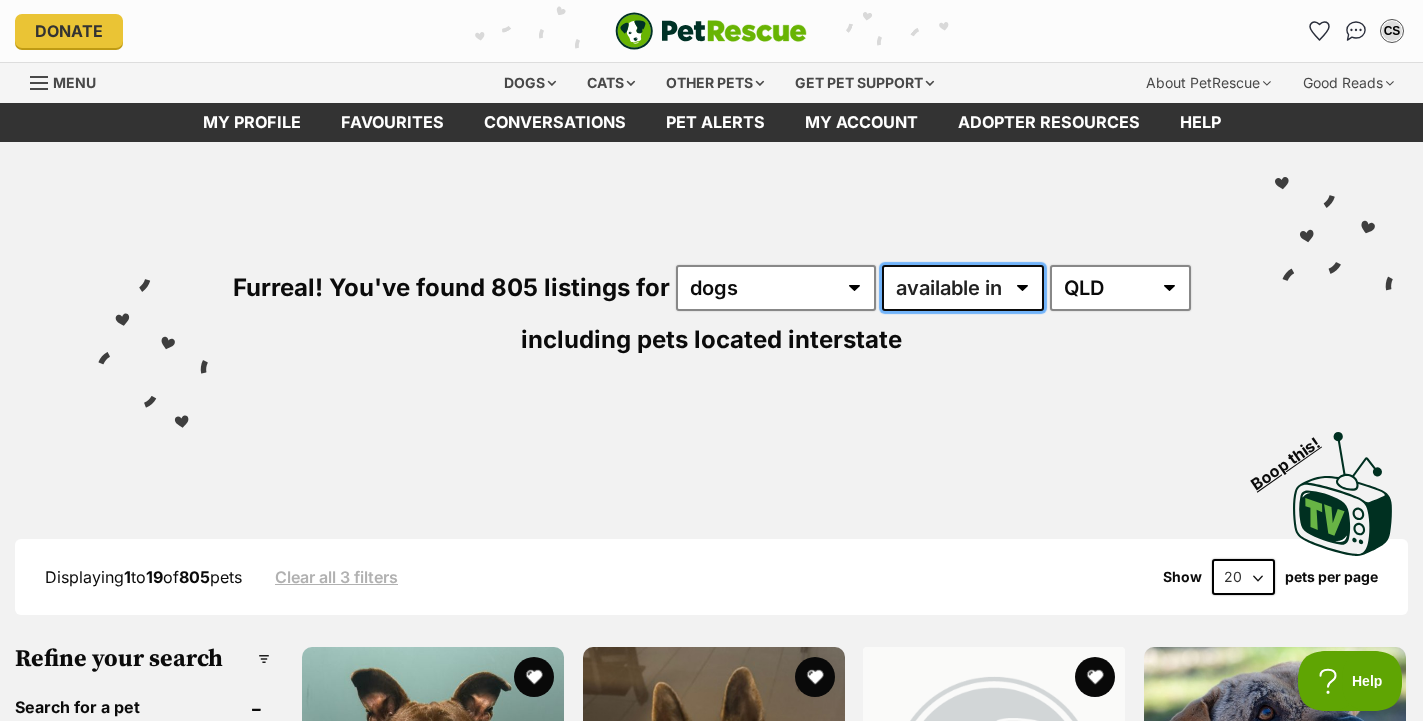 select on "disabled" 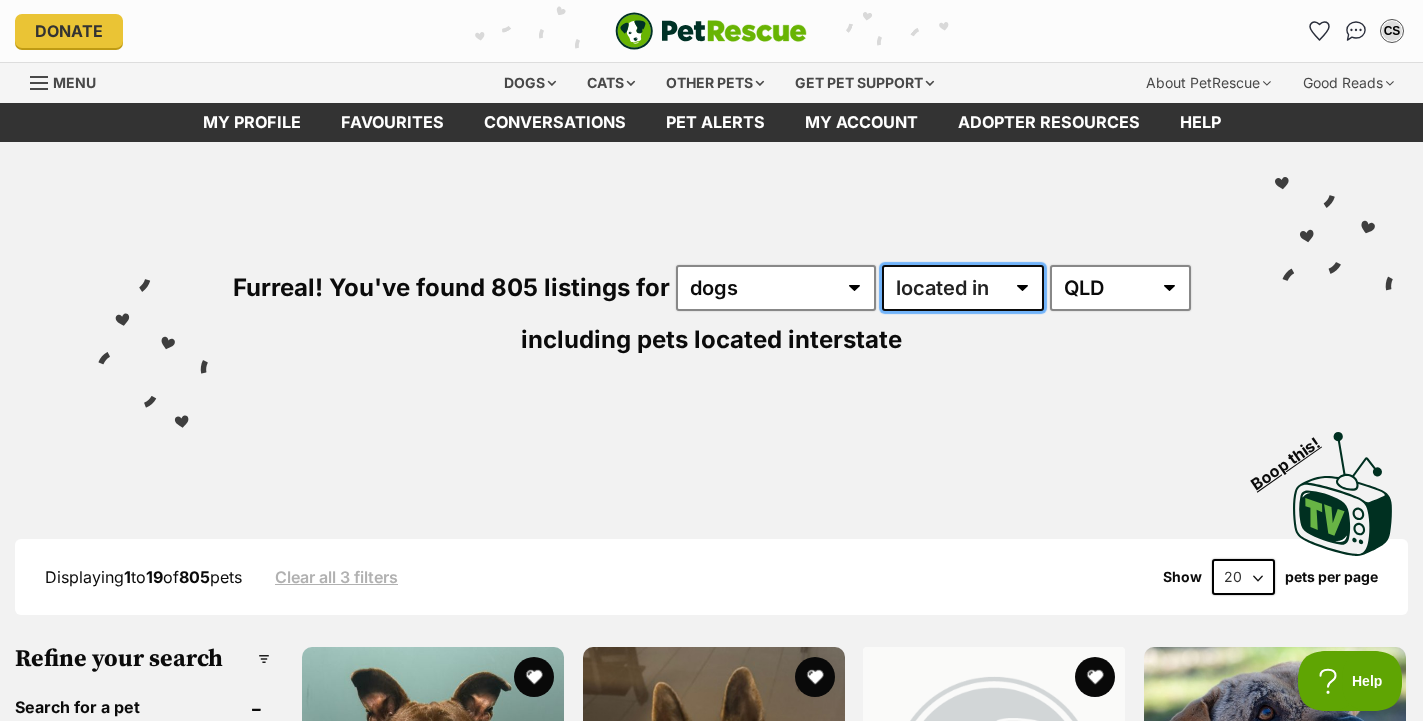 click on "available in
located in" at bounding box center (963, 288) 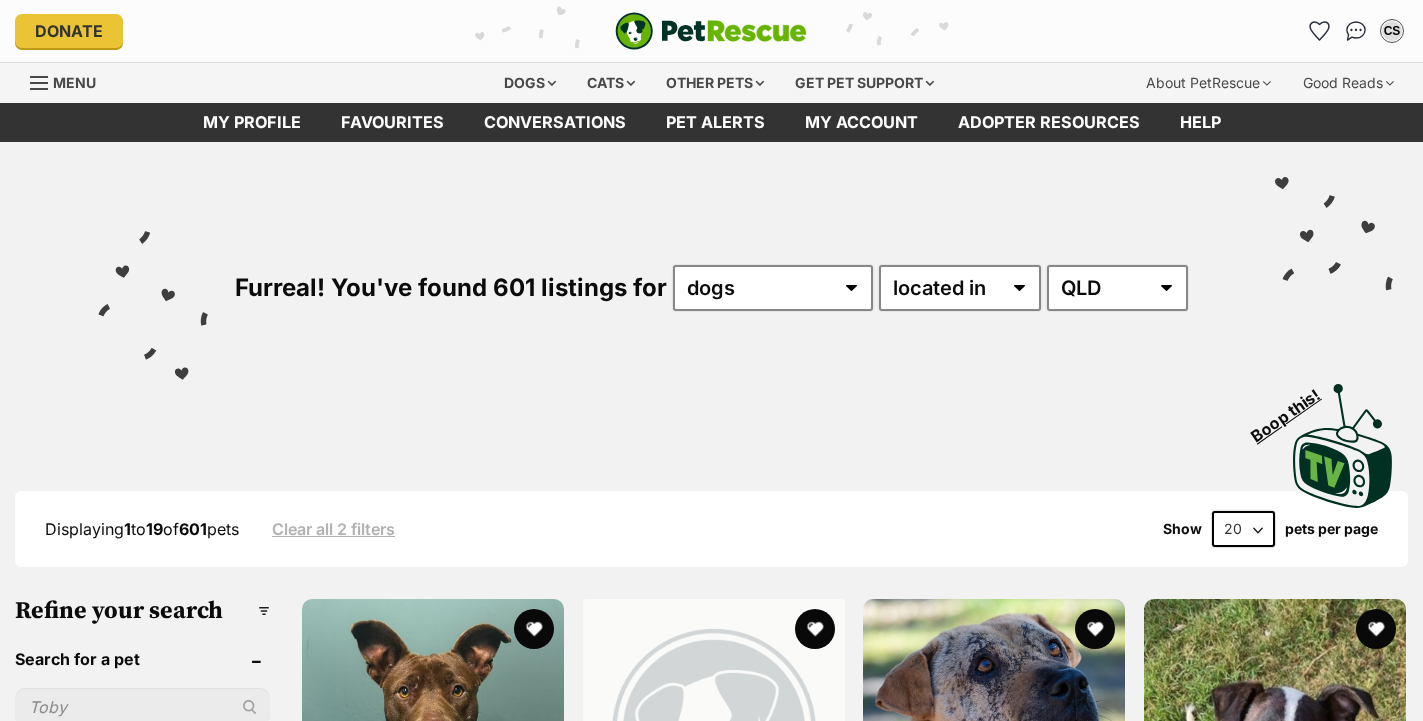 scroll, scrollTop: 0, scrollLeft: 0, axis: both 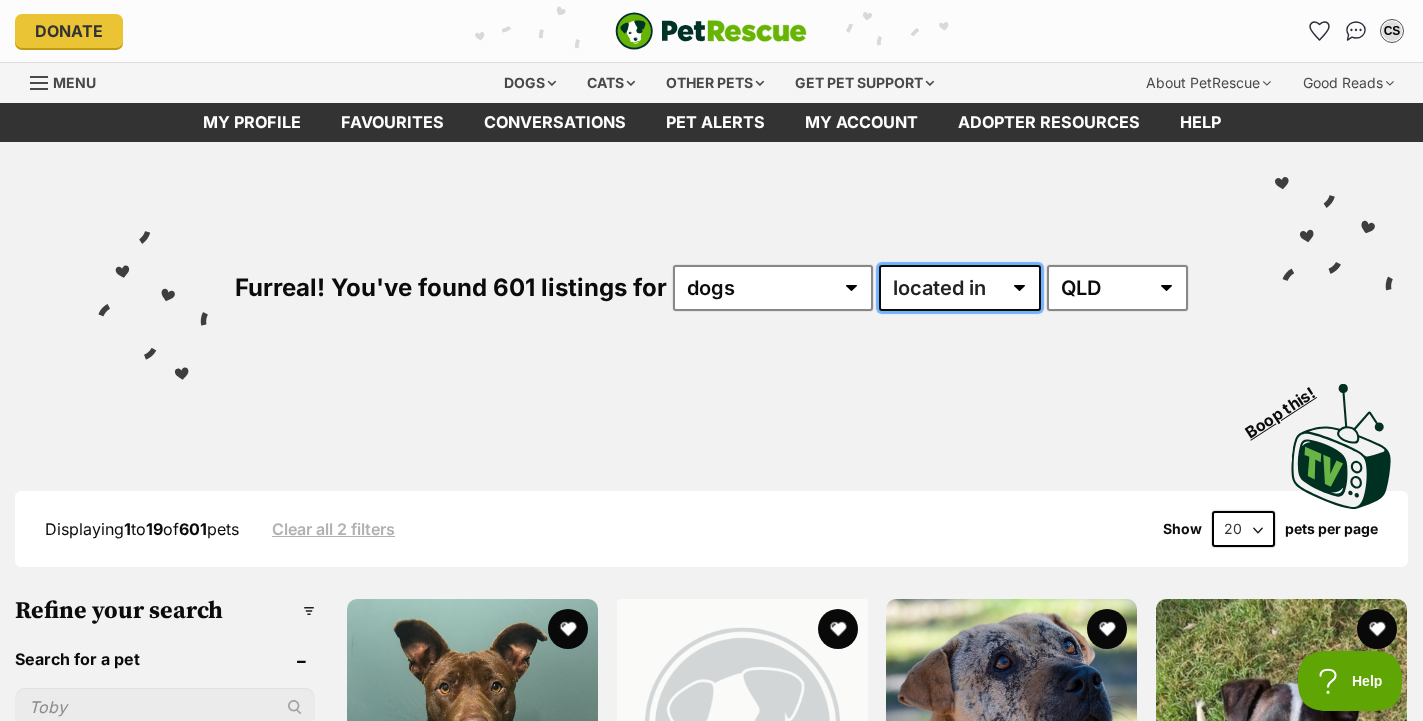 drag, startPoint x: 955, startPoint y: 289, endPoint x: 1103, endPoint y: 404, distance: 187.42732 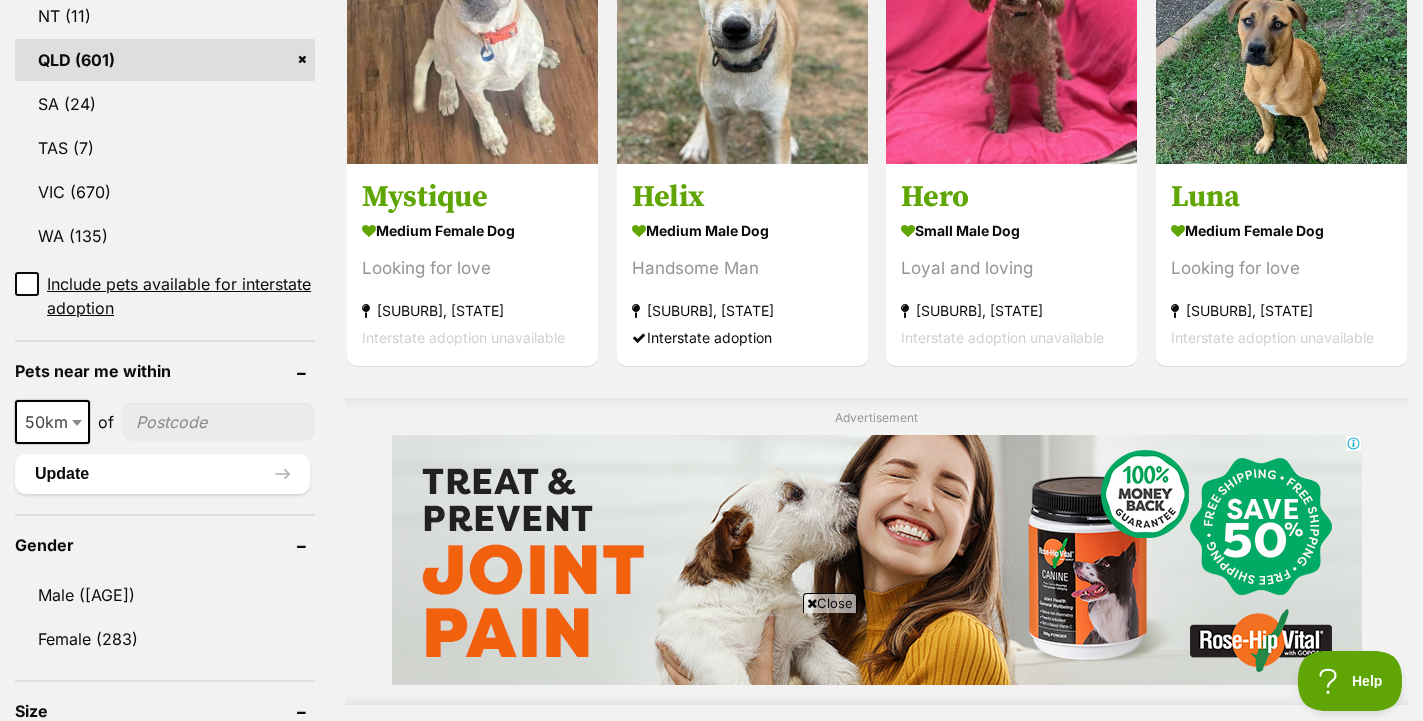 scroll, scrollTop: 1200, scrollLeft: 0, axis: vertical 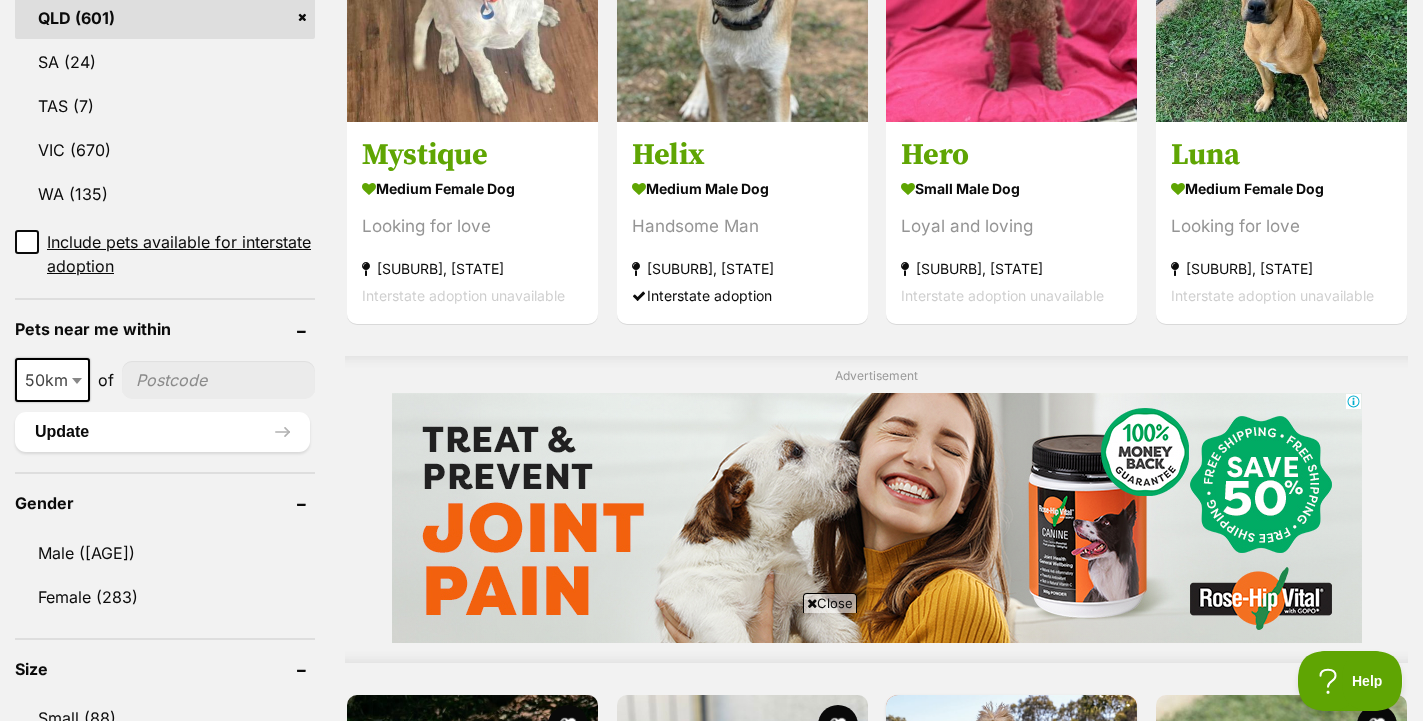 click at bounding box center (218, 380) 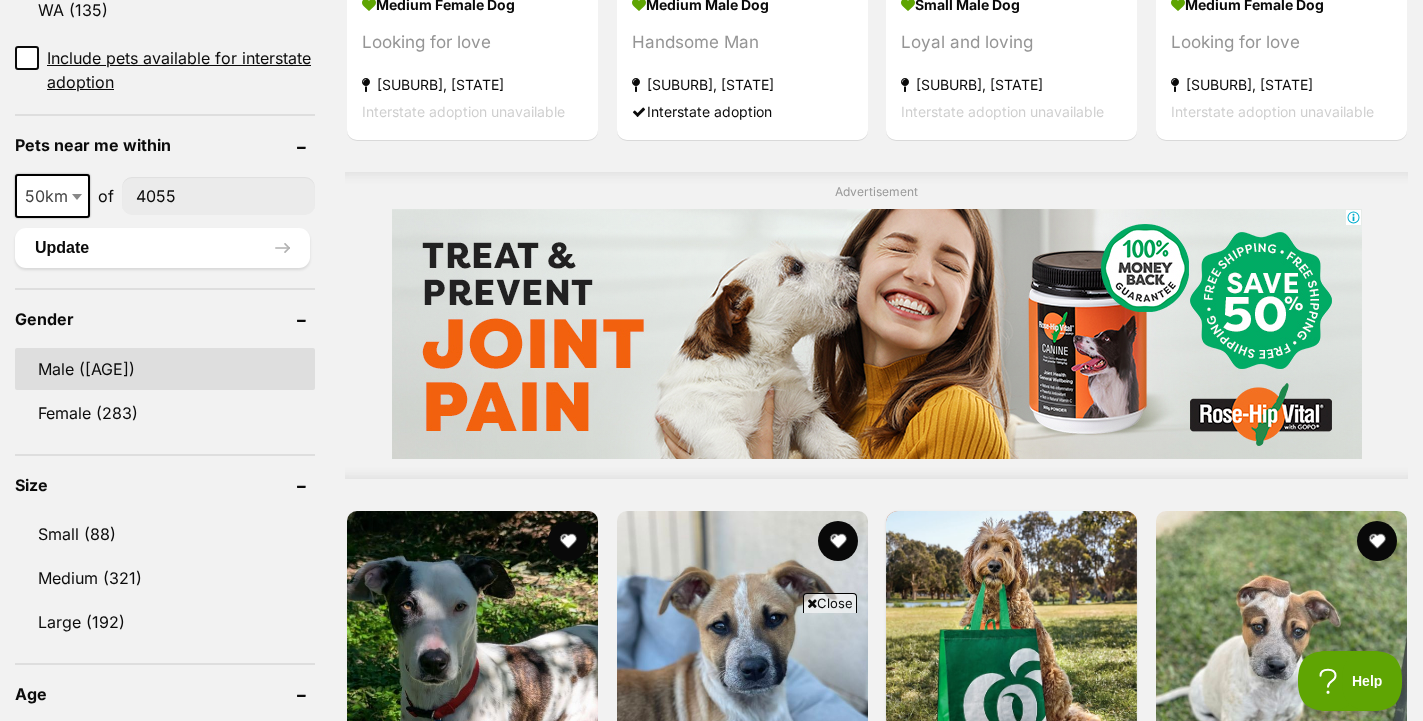 scroll, scrollTop: 1440, scrollLeft: 0, axis: vertical 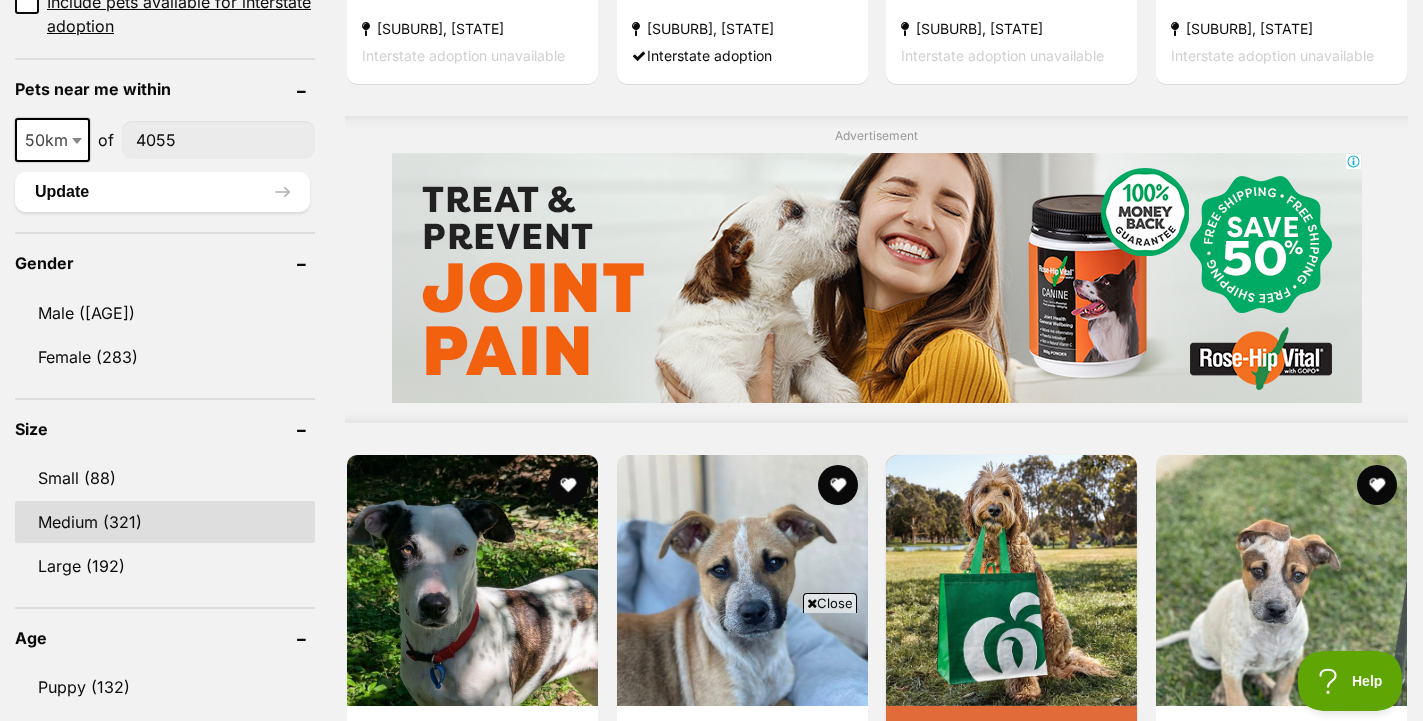 type on "4055" 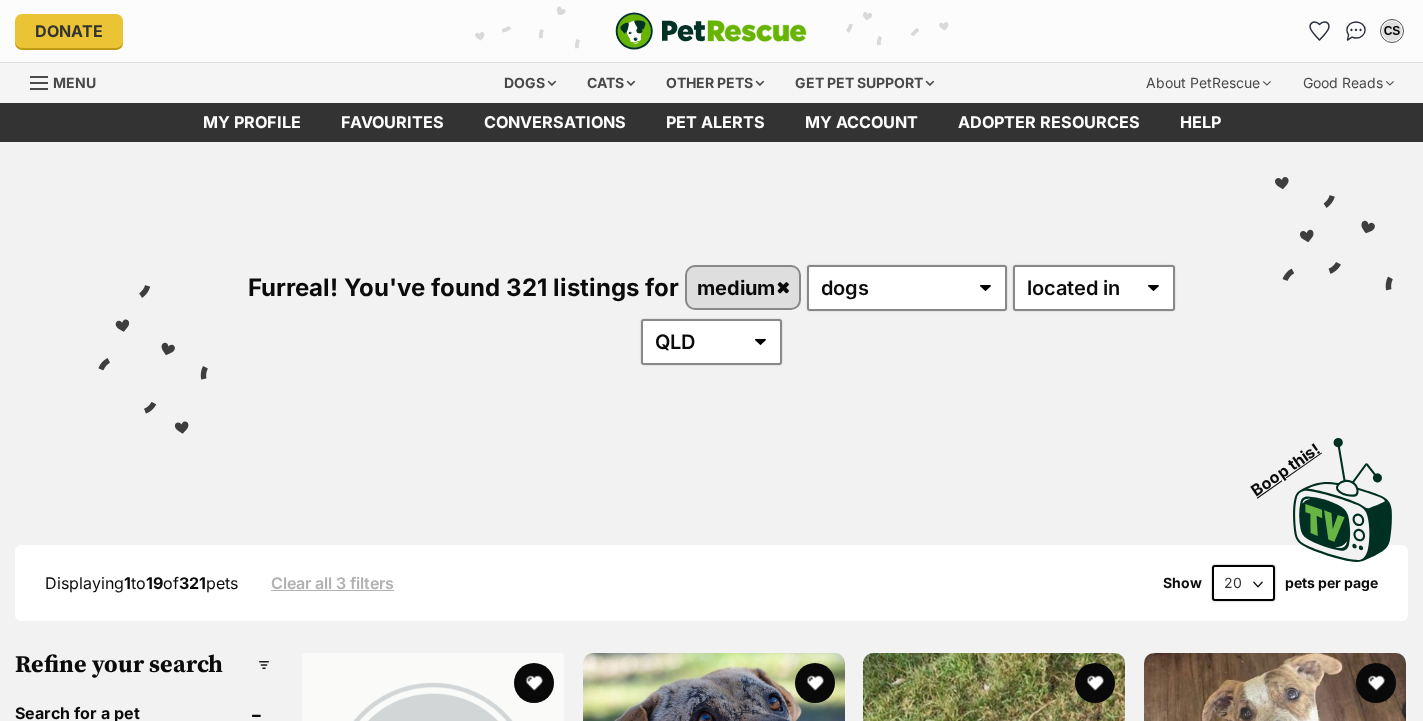 scroll, scrollTop: 0, scrollLeft: 0, axis: both 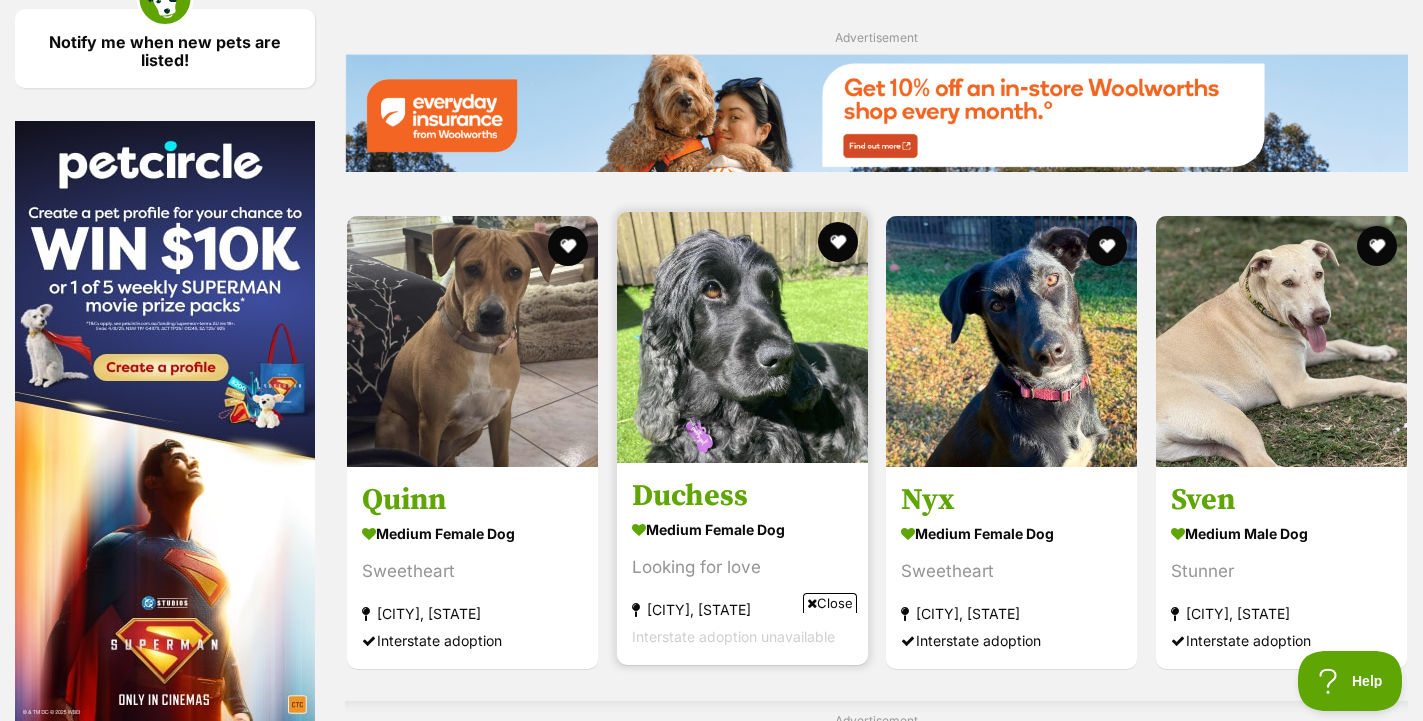 click on "Duchess" at bounding box center [742, 496] 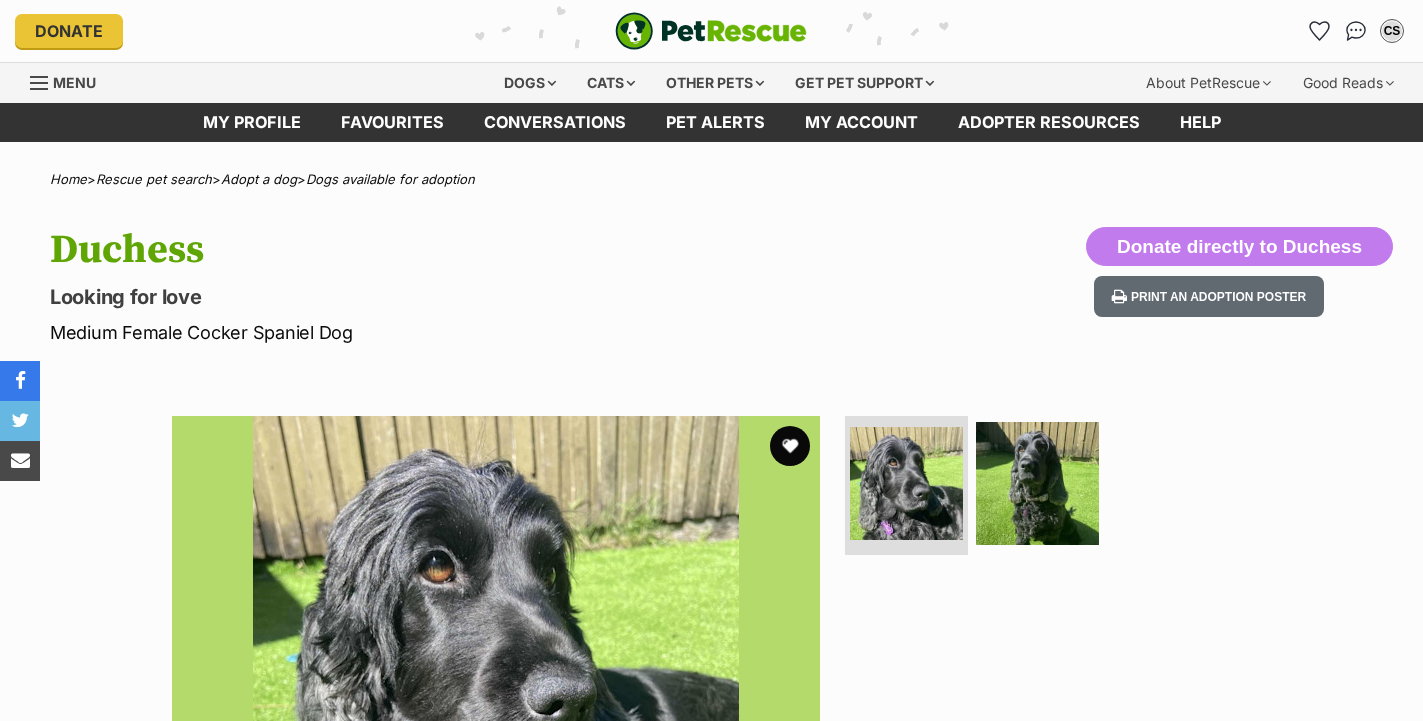scroll, scrollTop: 0, scrollLeft: 0, axis: both 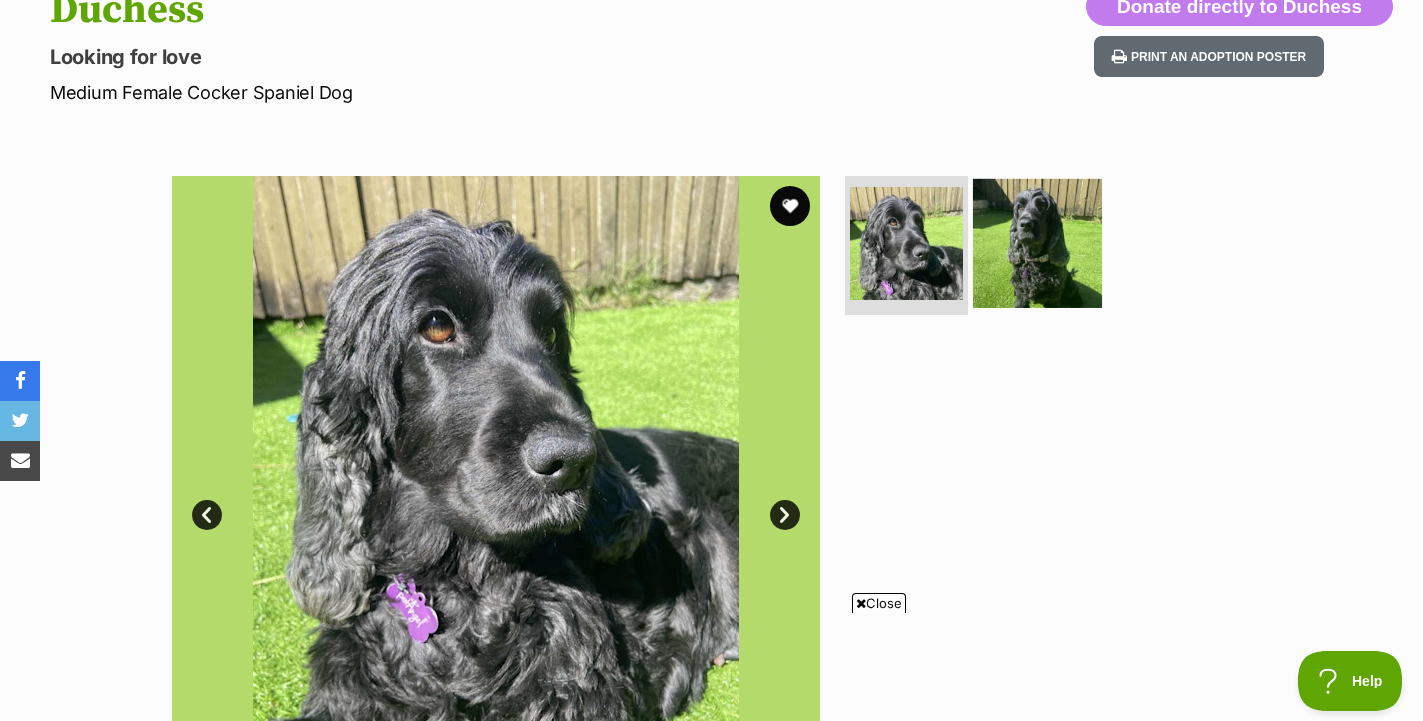 click at bounding box center [1037, 242] 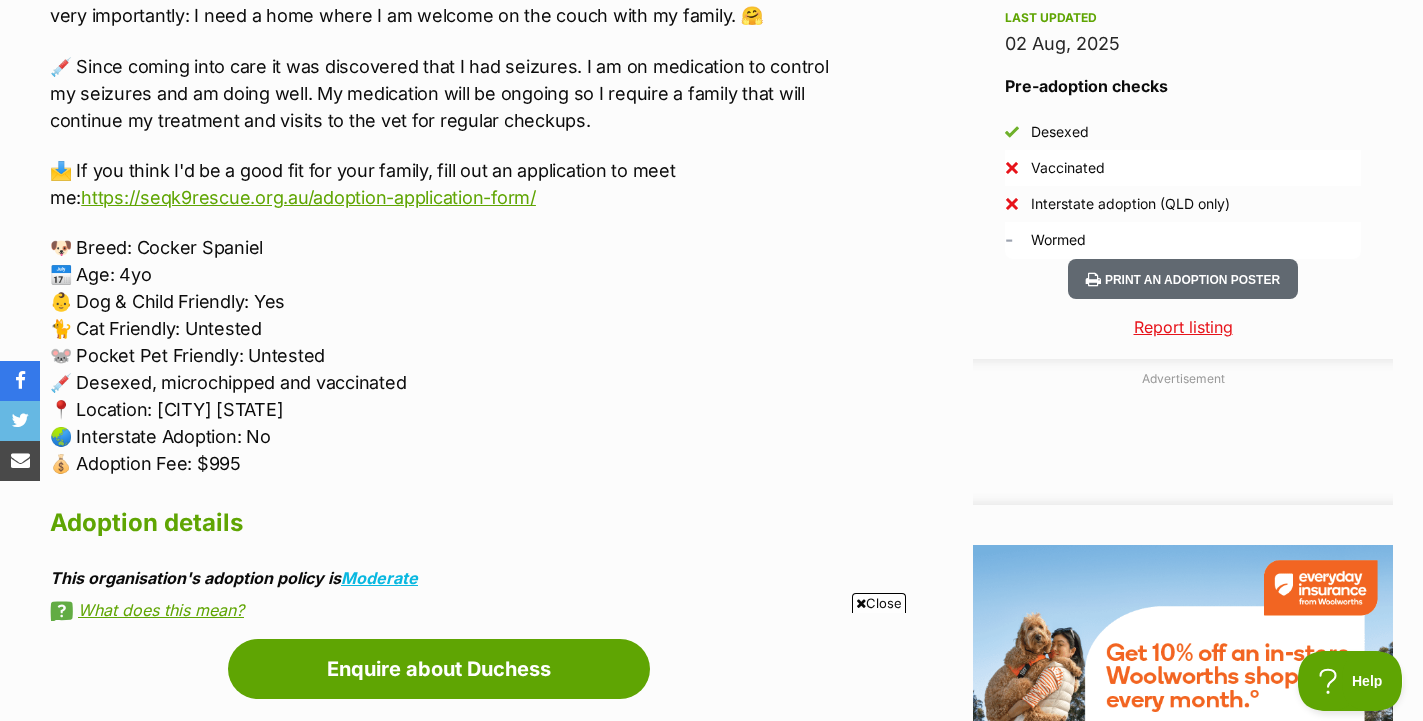 scroll, scrollTop: 0, scrollLeft: 0, axis: both 